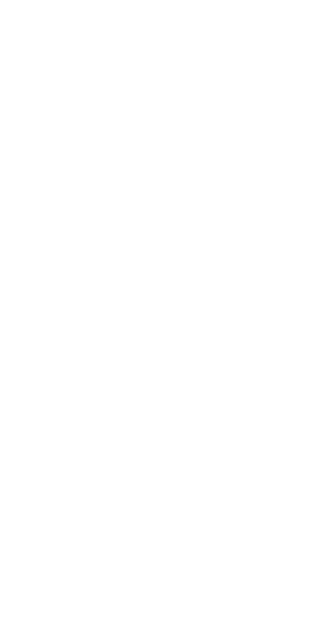 scroll, scrollTop: 0, scrollLeft: 0, axis: both 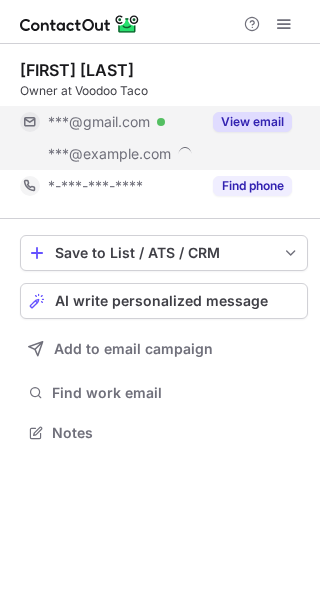click on "View email" at bounding box center (246, 122) 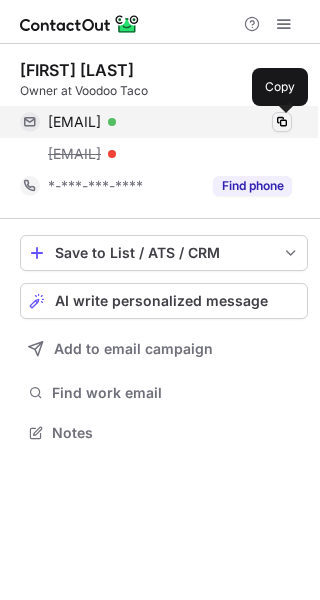 click at bounding box center (282, 122) 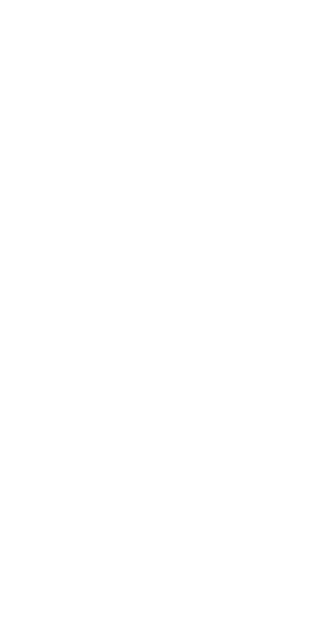 scroll, scrollTop: 0, scrollLeft: 0, axis: both 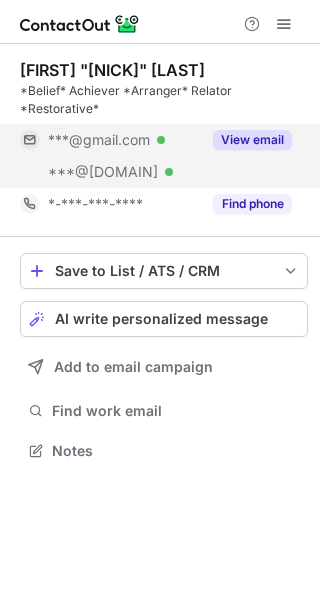 click on "View email" at bounding box center (252, 140) 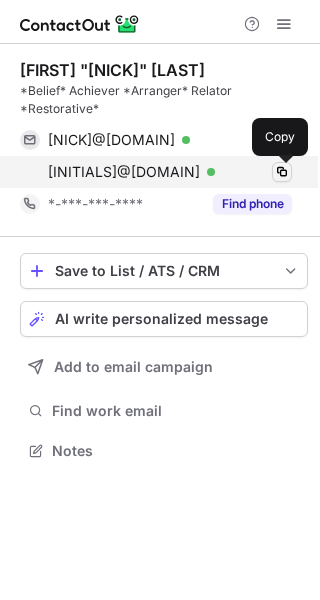 click at bounding box center (282, 172) 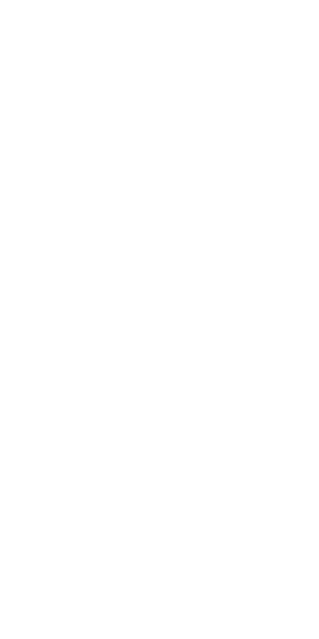 scroll, scrollTop: 0, scrollLeft: 0, axis: both 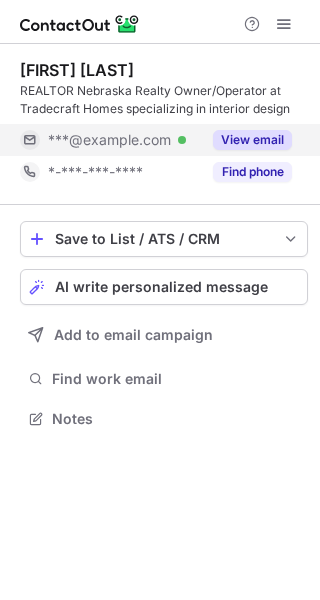 click on "View email" at bounding box center [252, 140] 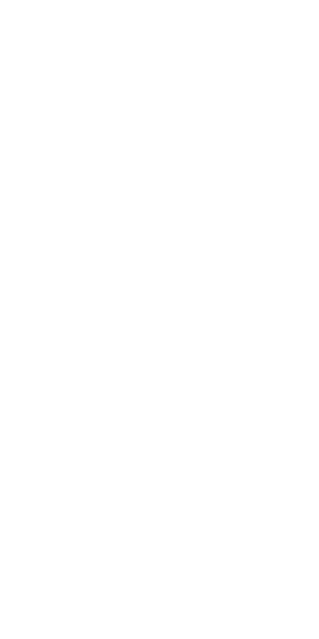 scroll, scrollTop: 0, scrollLeft: 0, axis: both 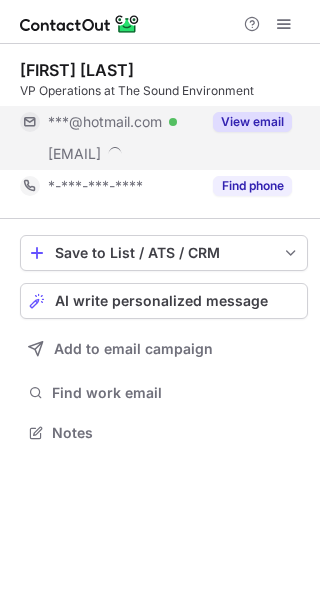 click on "View email" at bounding box center [252, 122] 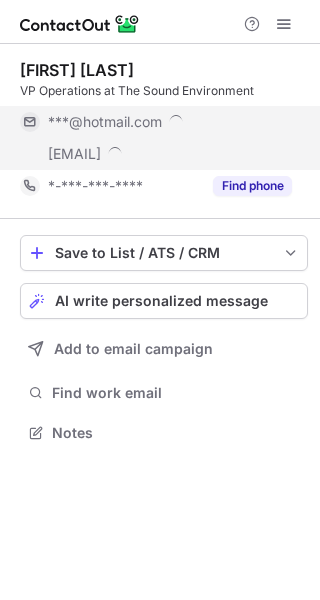 scroll, scrollTop: 10, scrollLeft: 10, axis: both 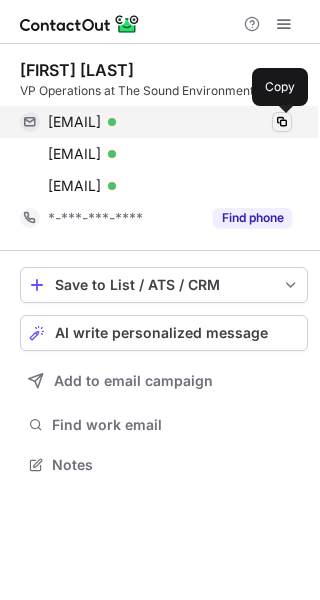 click at bounding box center (282, 122) 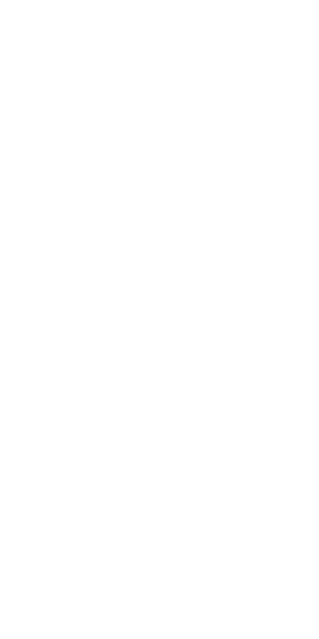 scroll, scrollTop: 0, scrollLeft: 0, axis: both 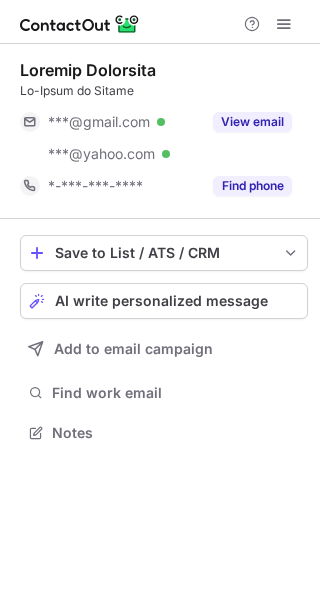 click on "View email" at bounding box center (252, 122) 